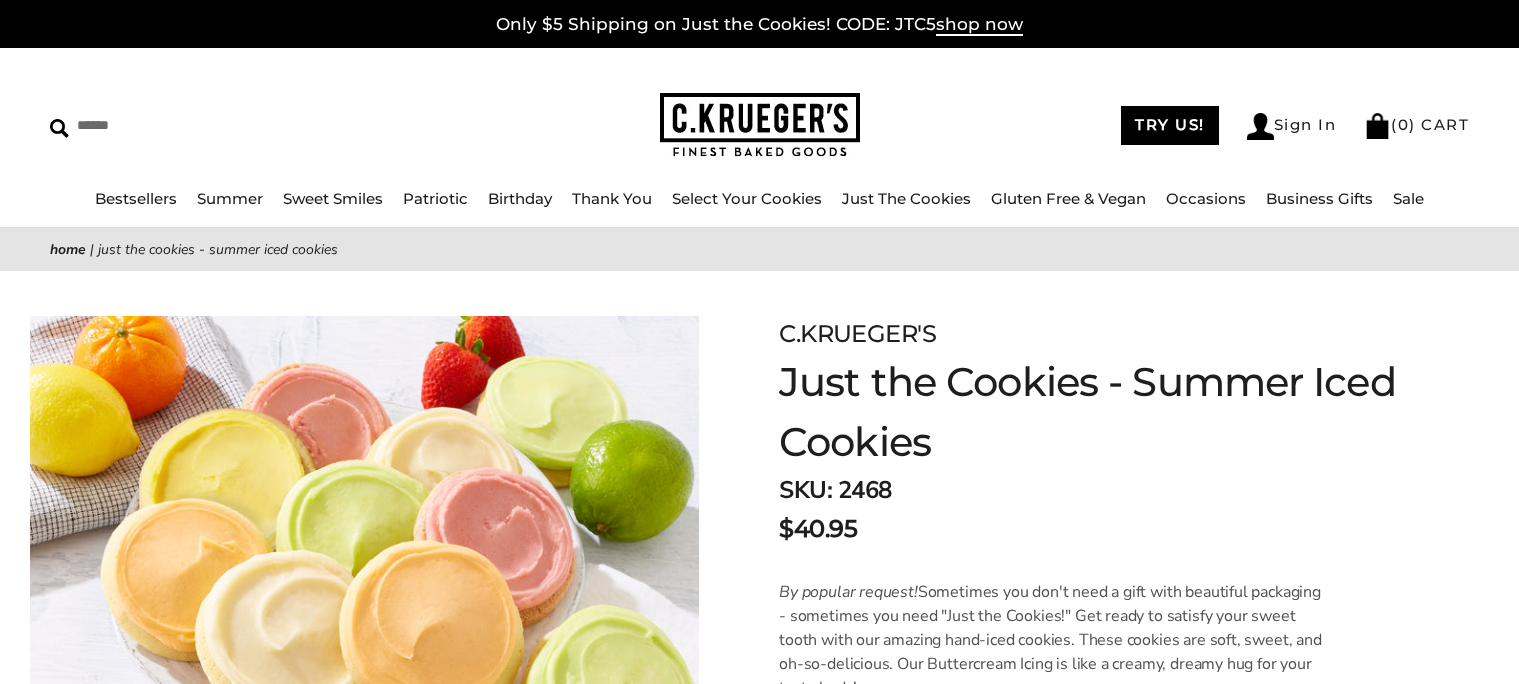 scroll, scrollTop: 0, scrollLeft: 0, axis: both 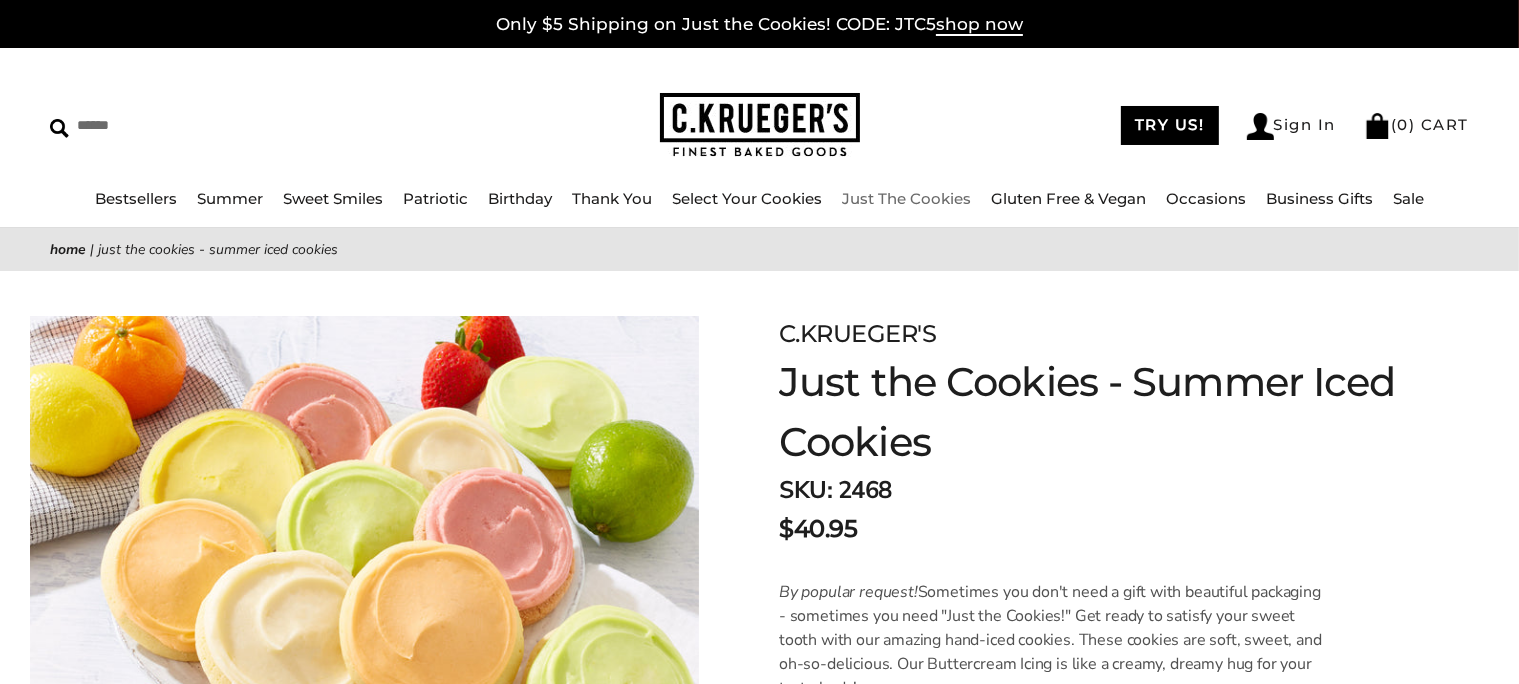 click on "Just The Cookies" at bounding box center (906, 198) 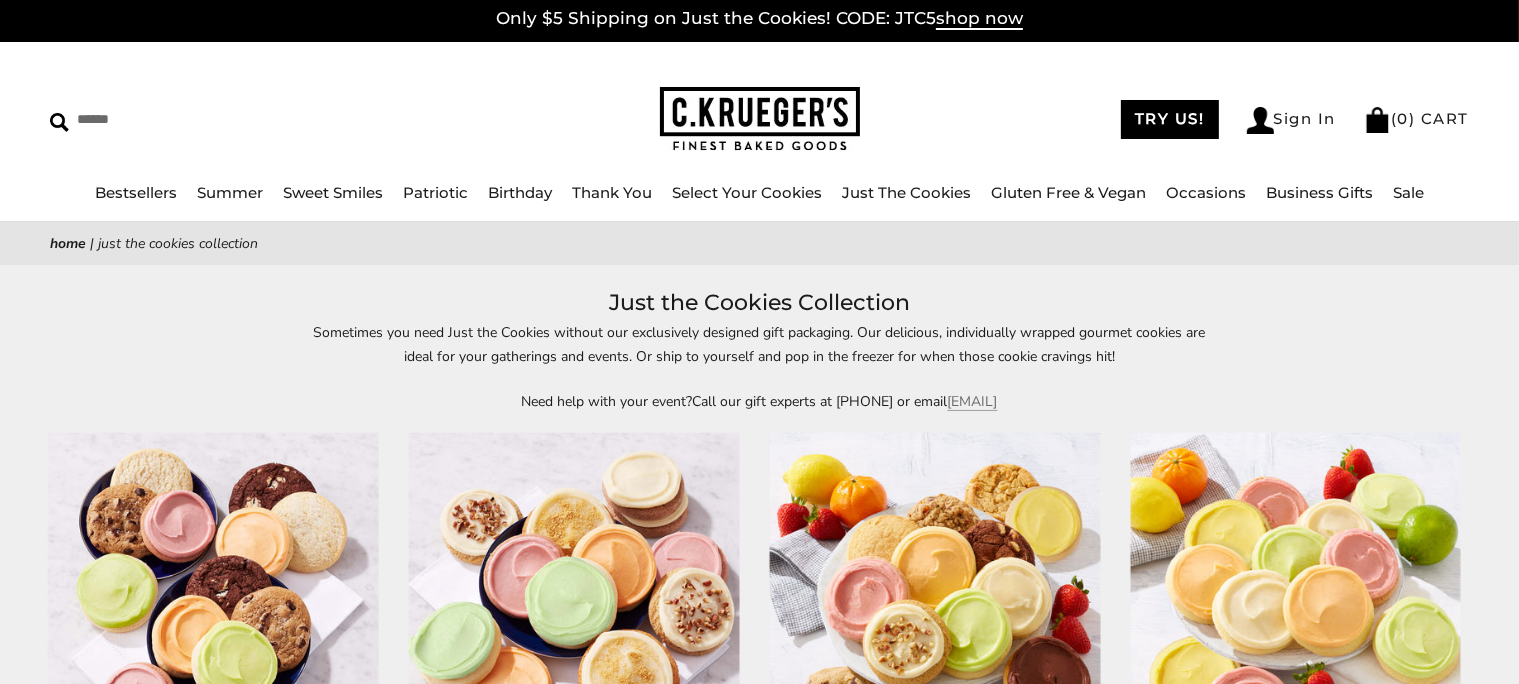 scroll, scrollTop: 0, scrollLeft: 0, axis: both 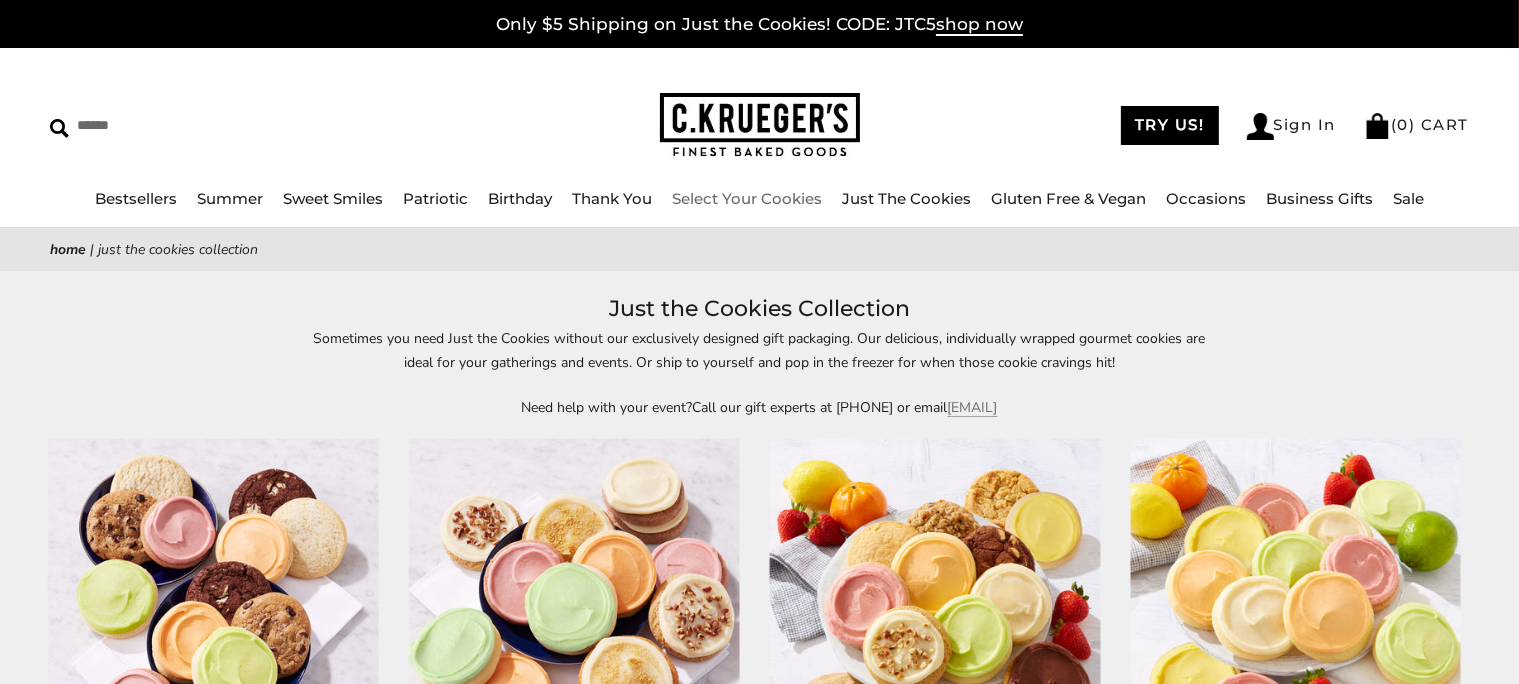 click on "Select Your Cookies" at bounding box center [747, 198] 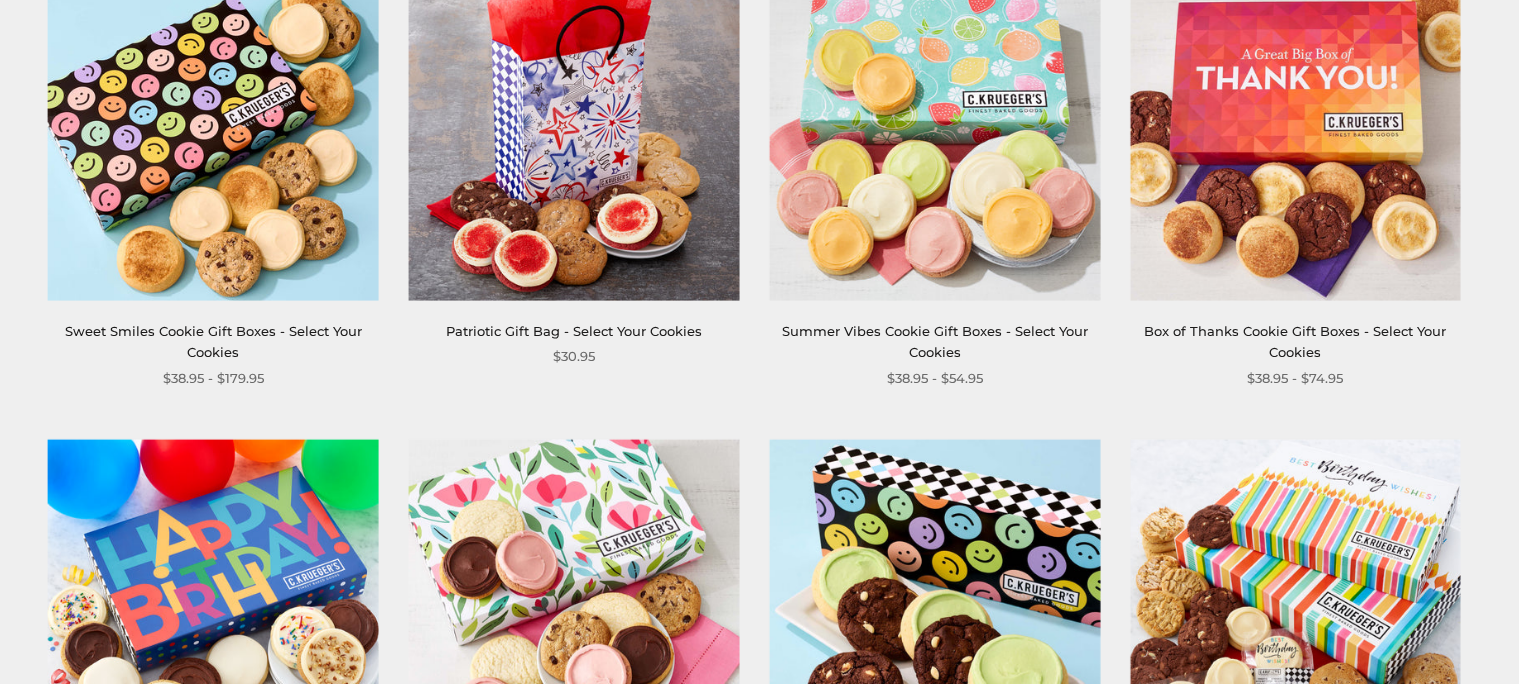 scroll, scrollTop: 467, scrollLeft: 0, axis: vertical 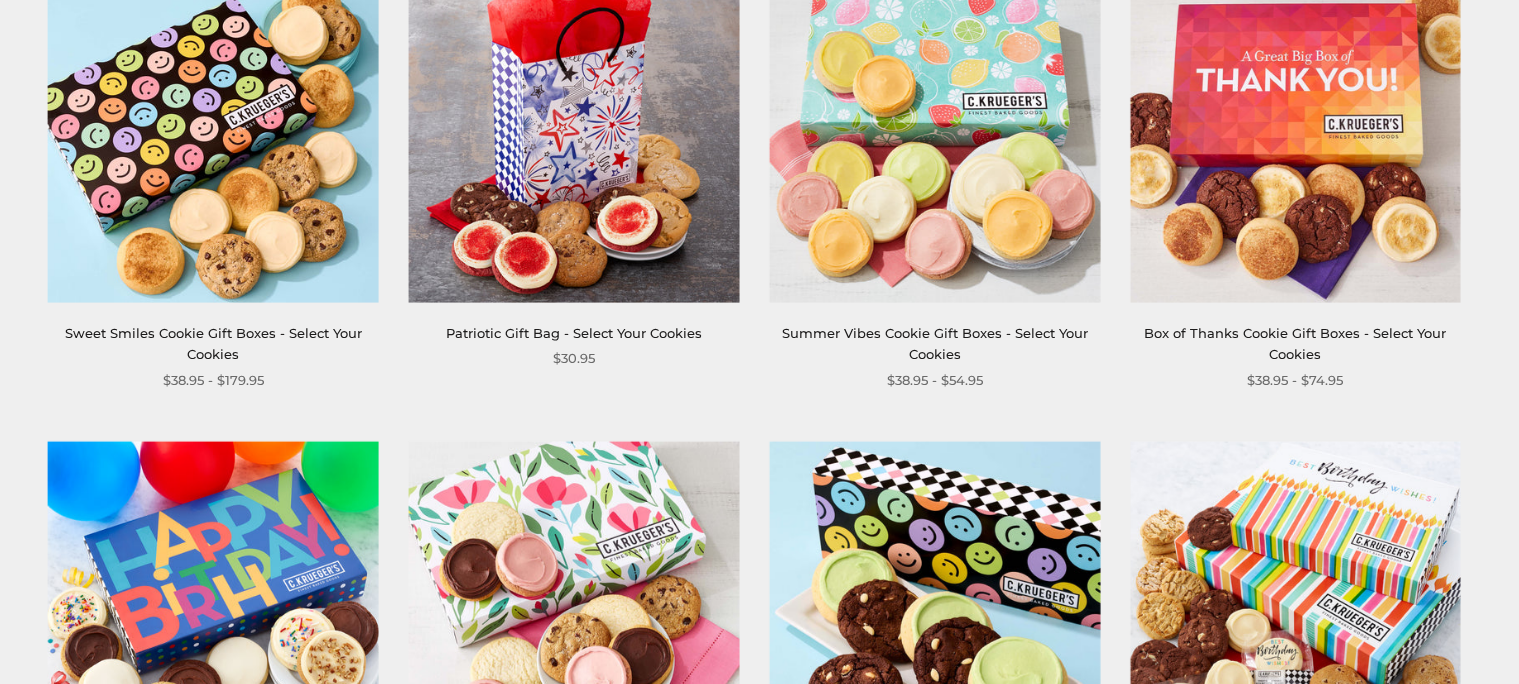 click at bounding box center (934, 137) 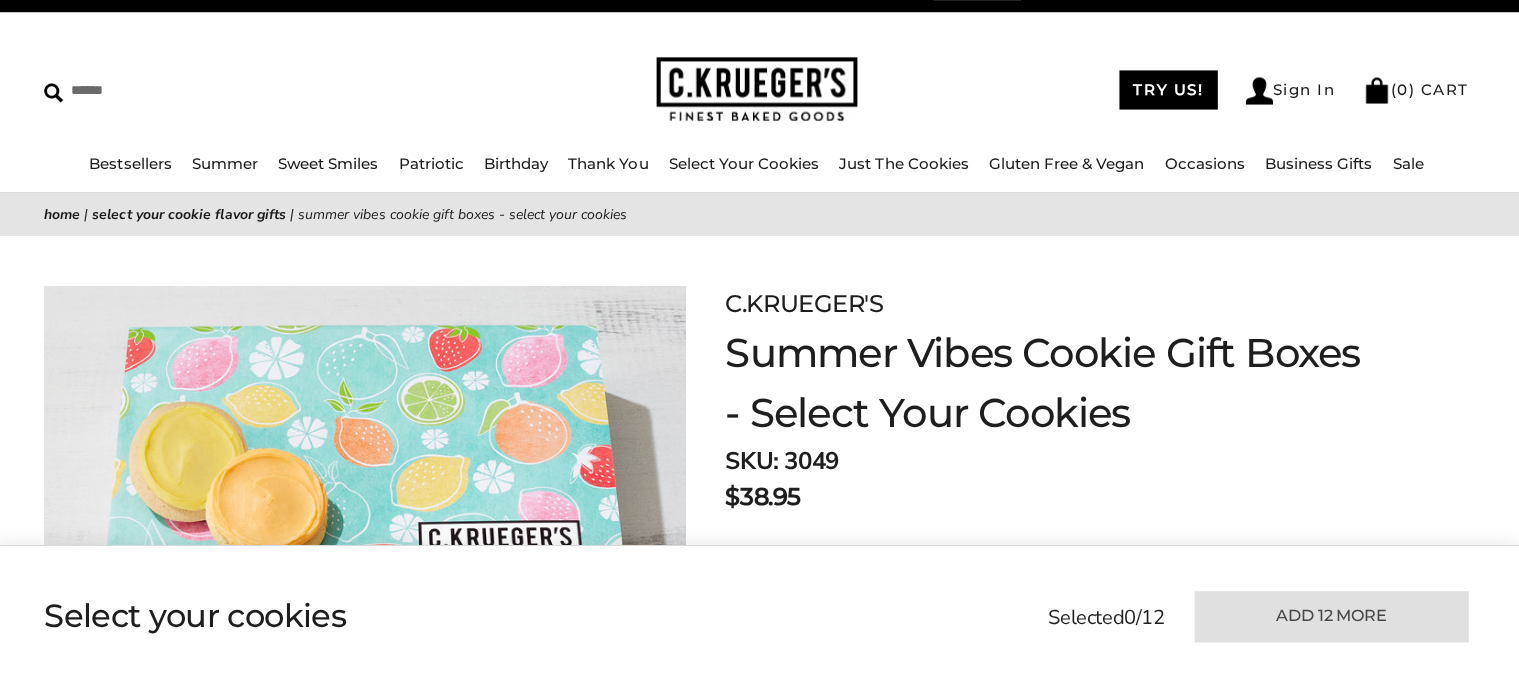 scroll, scrollTop: 34, scrollLeft: 0, axis: vertical 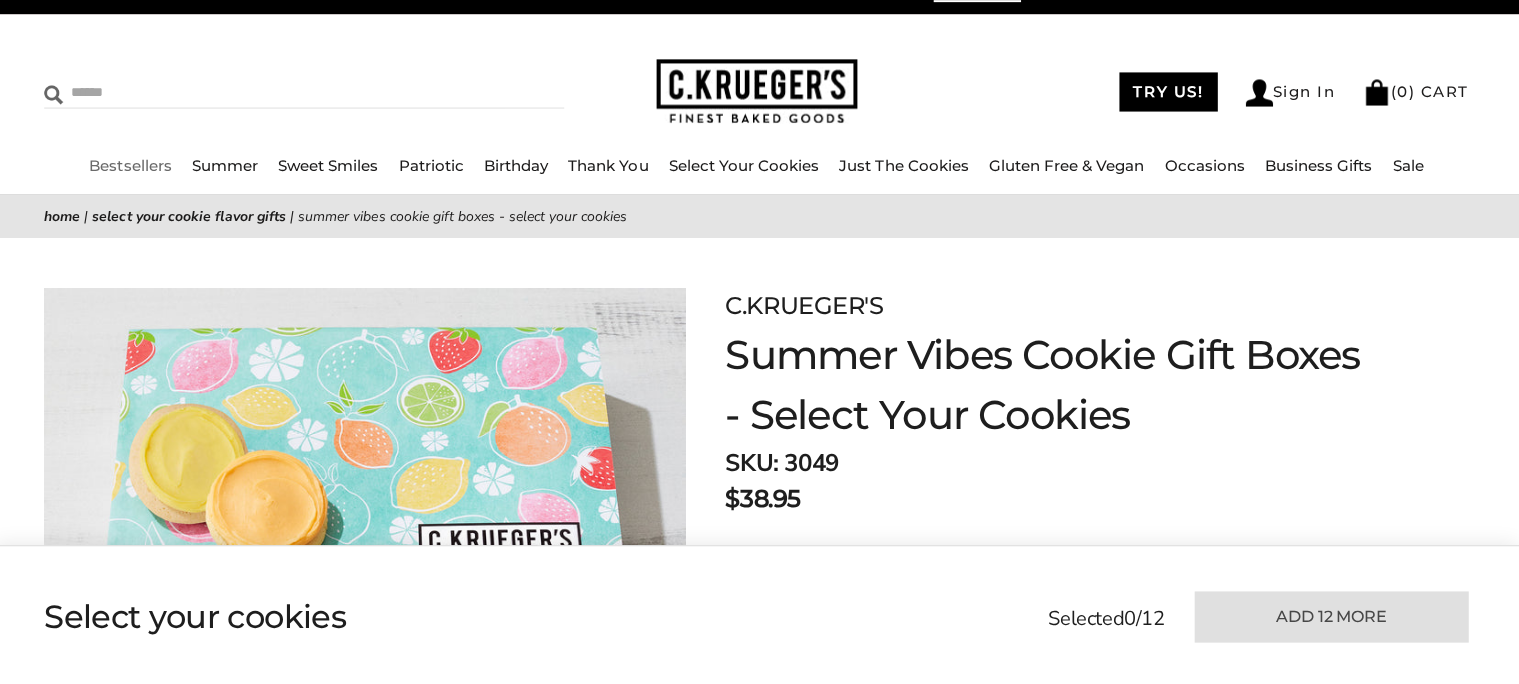 click at bounding box center [218, 91] 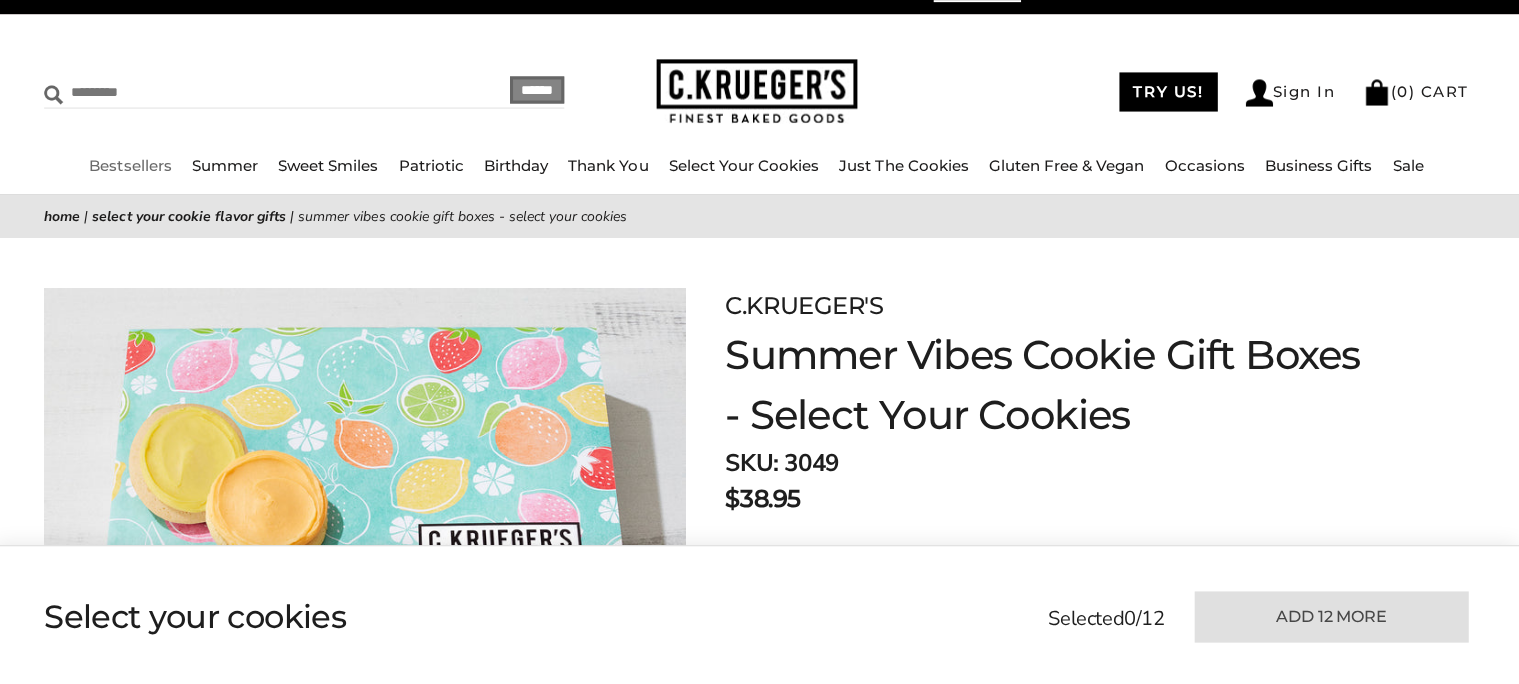 type on "********" 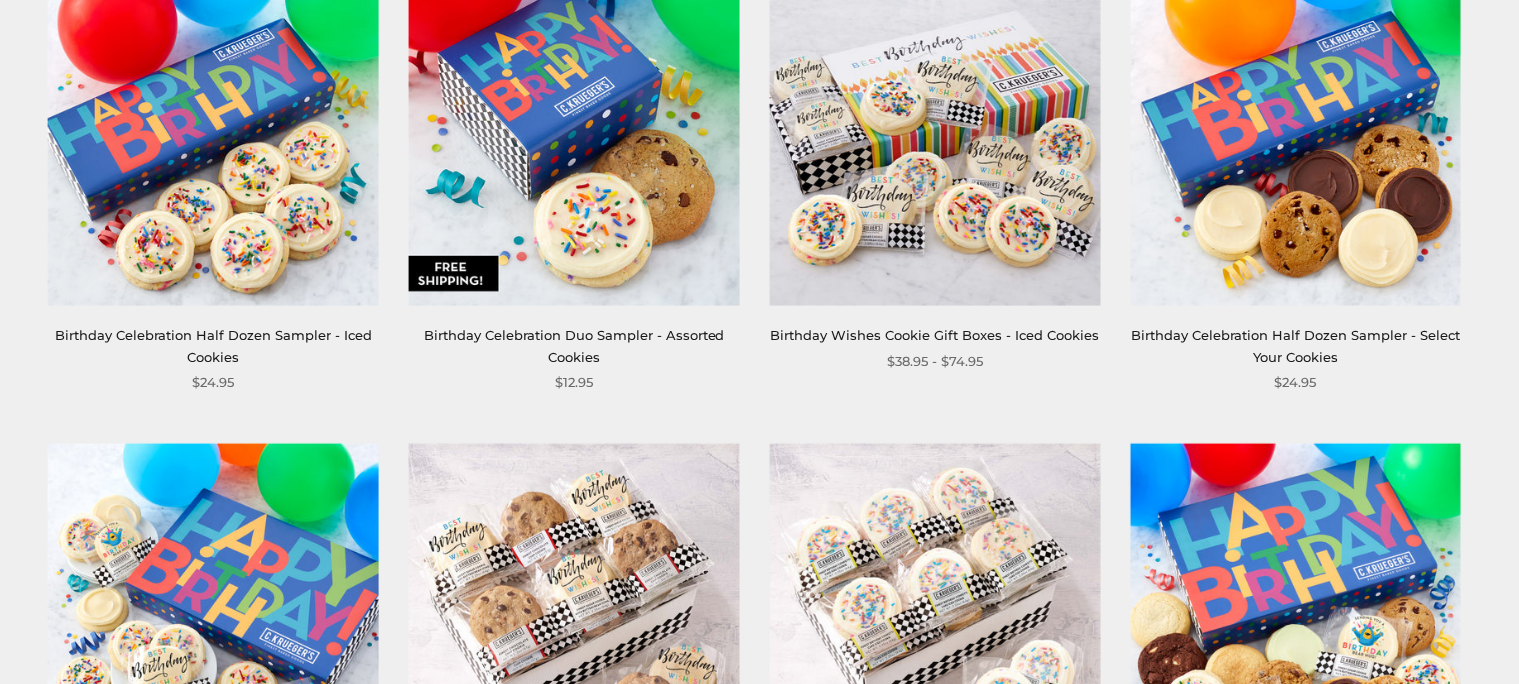 scroll, scrollTop: 432, scrollLeft: 0, axis: vertical 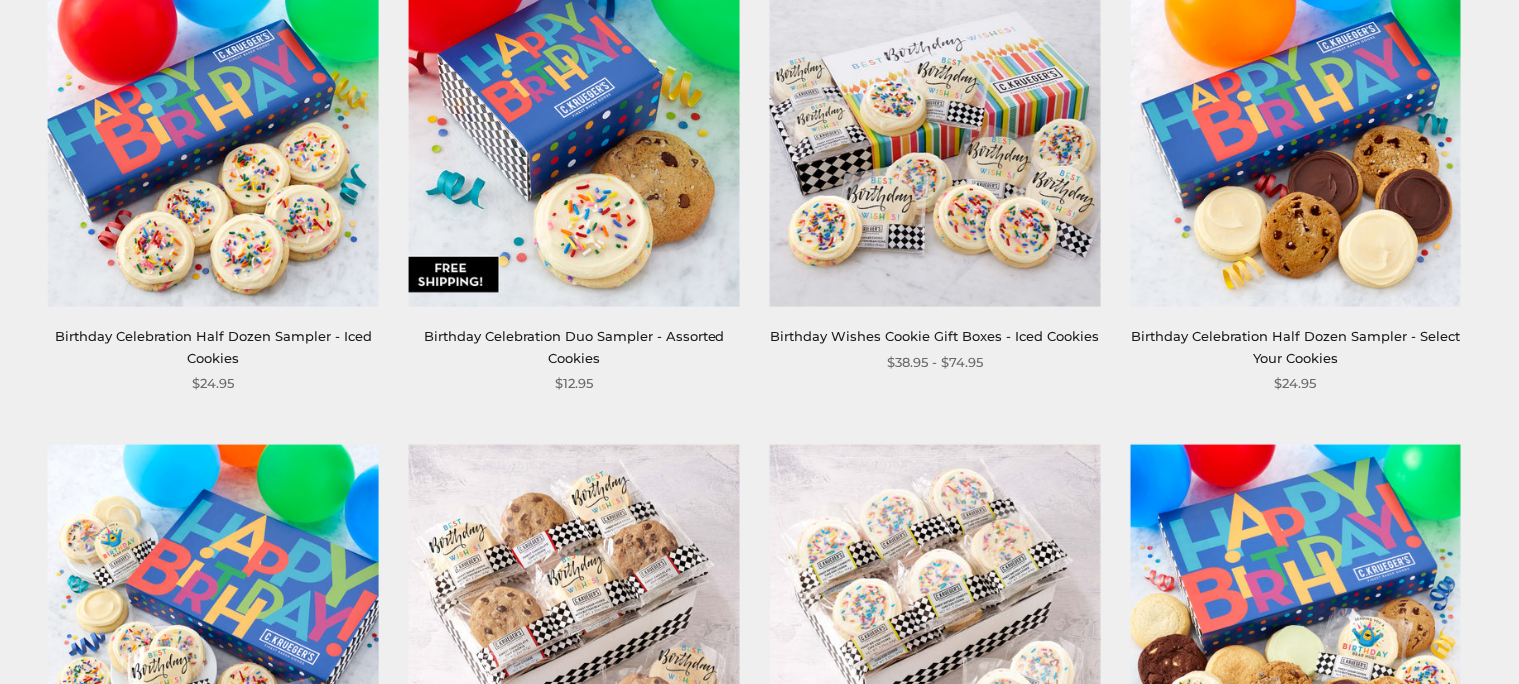 click at bounding box center (213, 140) 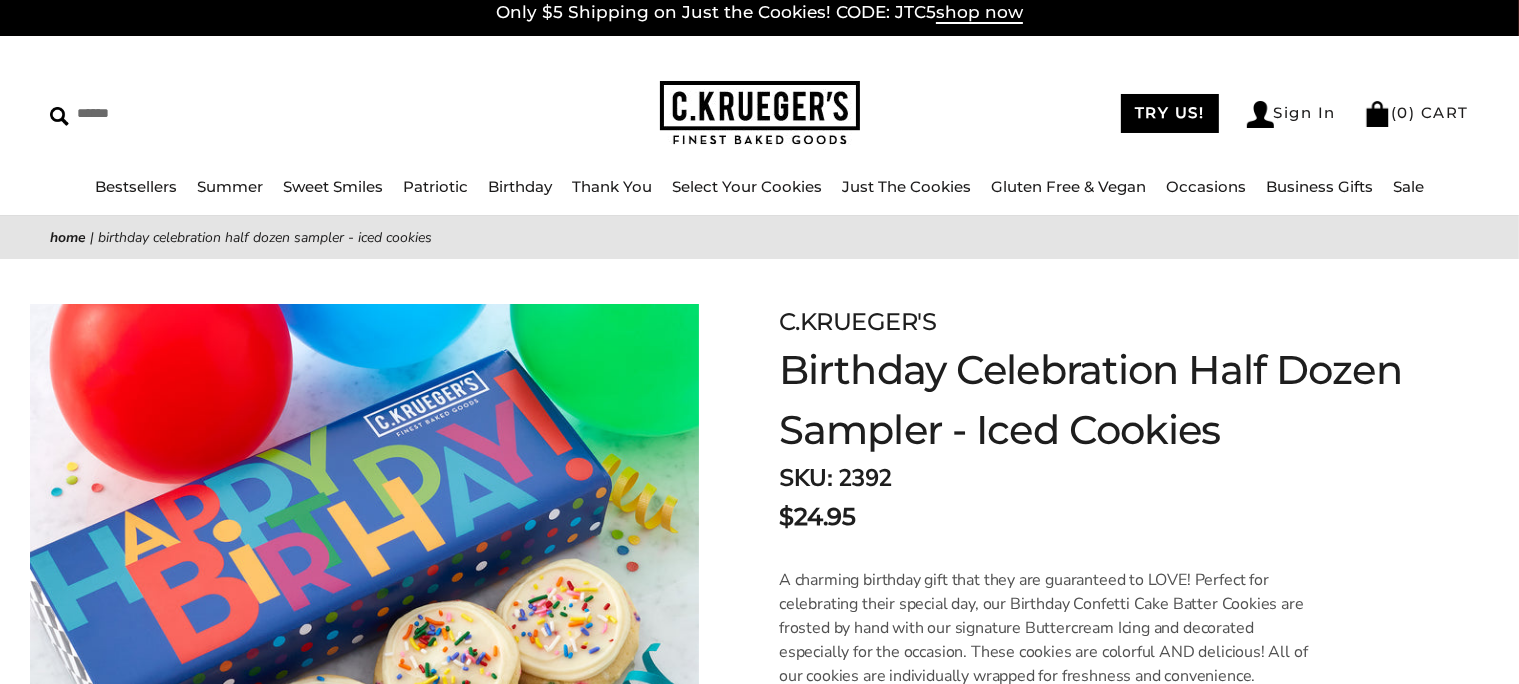 scroll, scrollTop: 0, scrollLeft: 0, axis: both 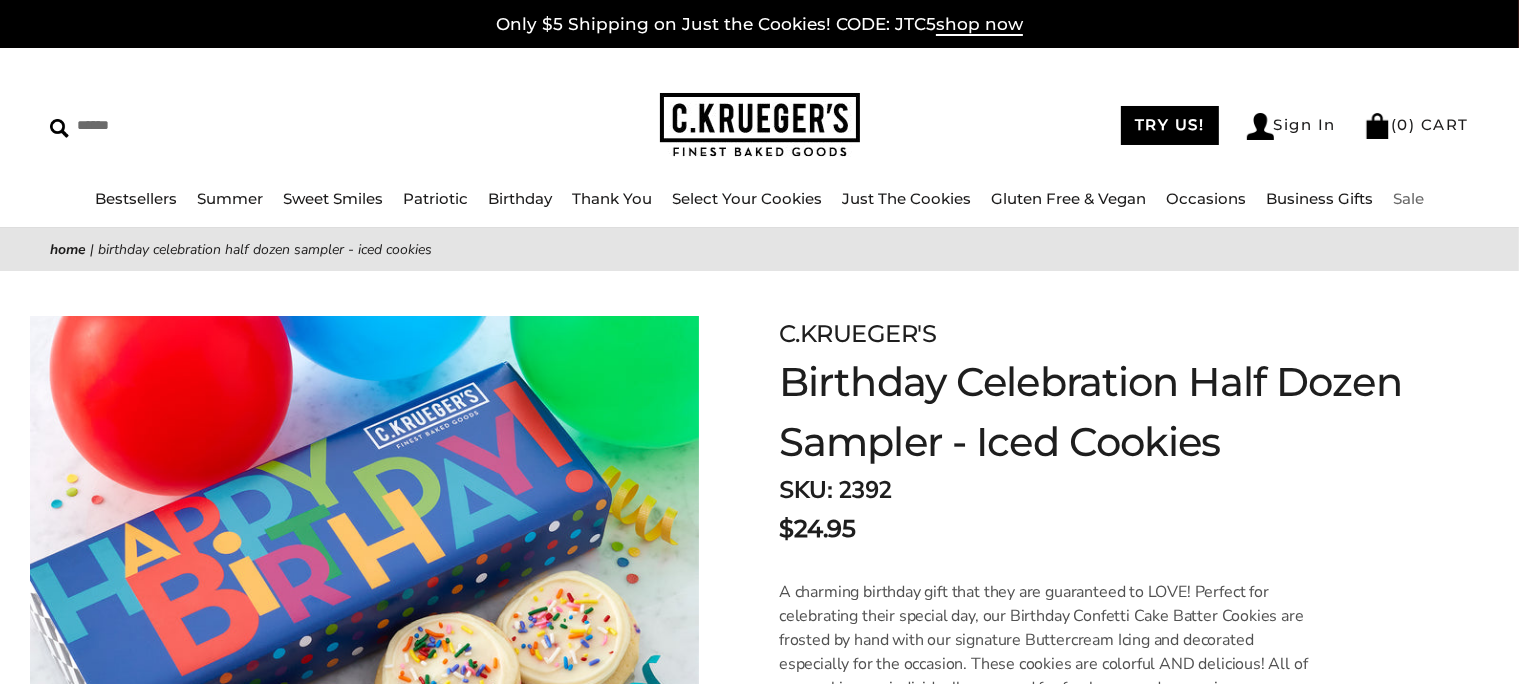 click on "Sale" at bounding box center (1408, 198) 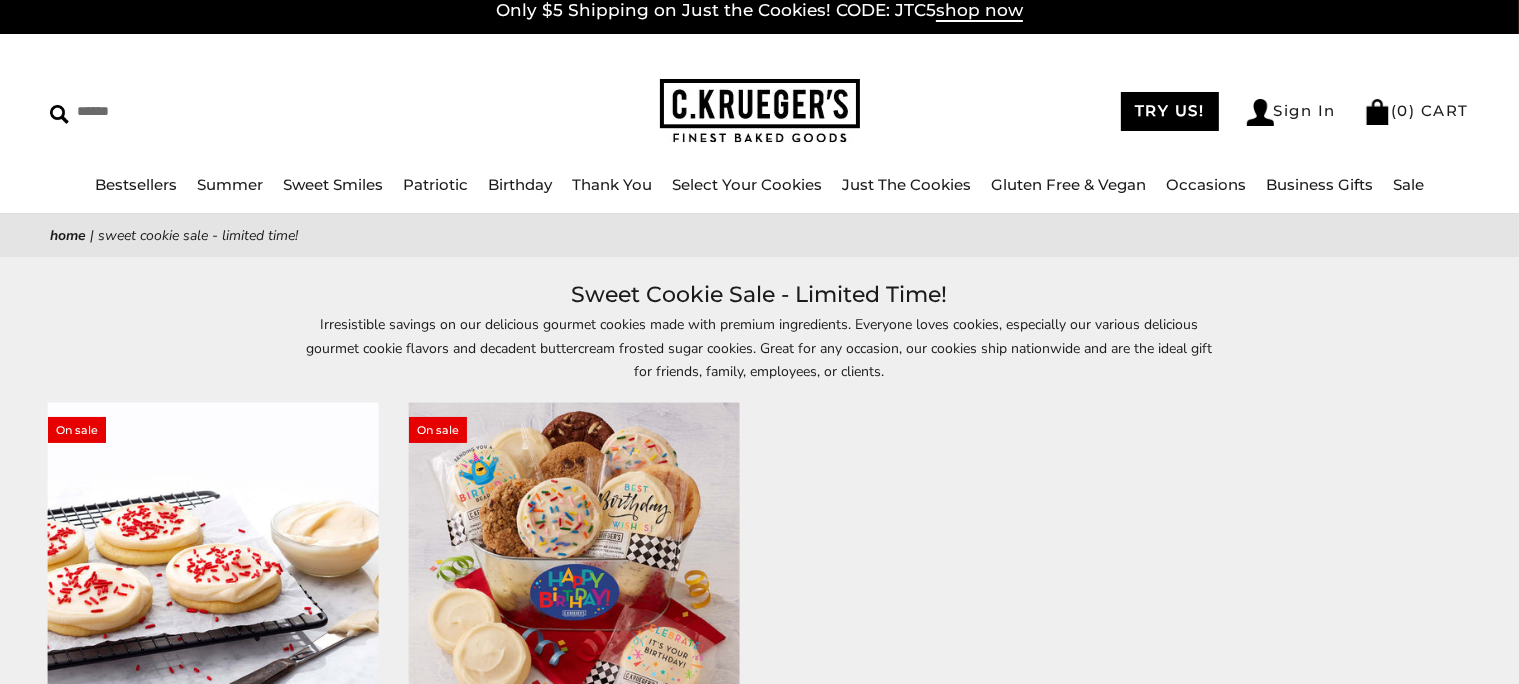 scroll, scrollTop: 0, scrollLeft: 0, axis: both 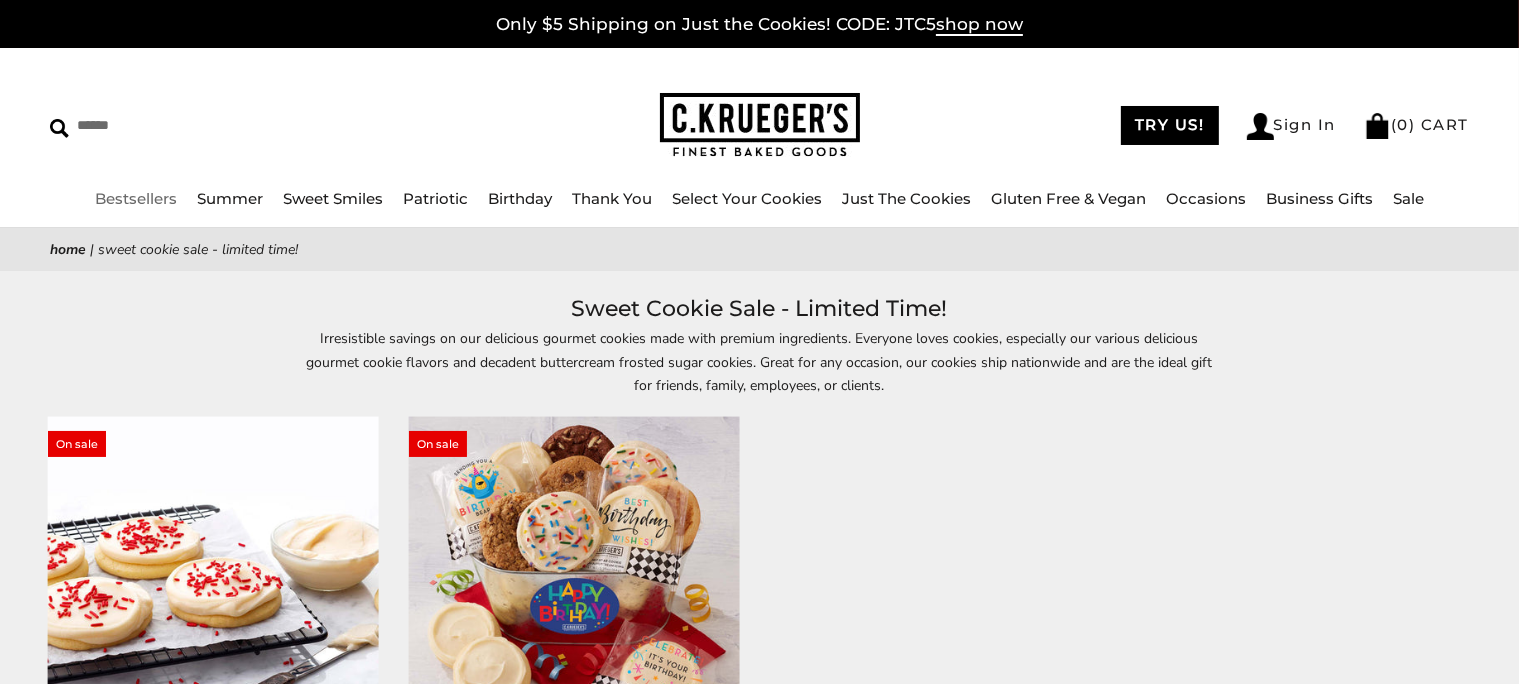 click on "Bestsellers" at bounding box center (136, 198) 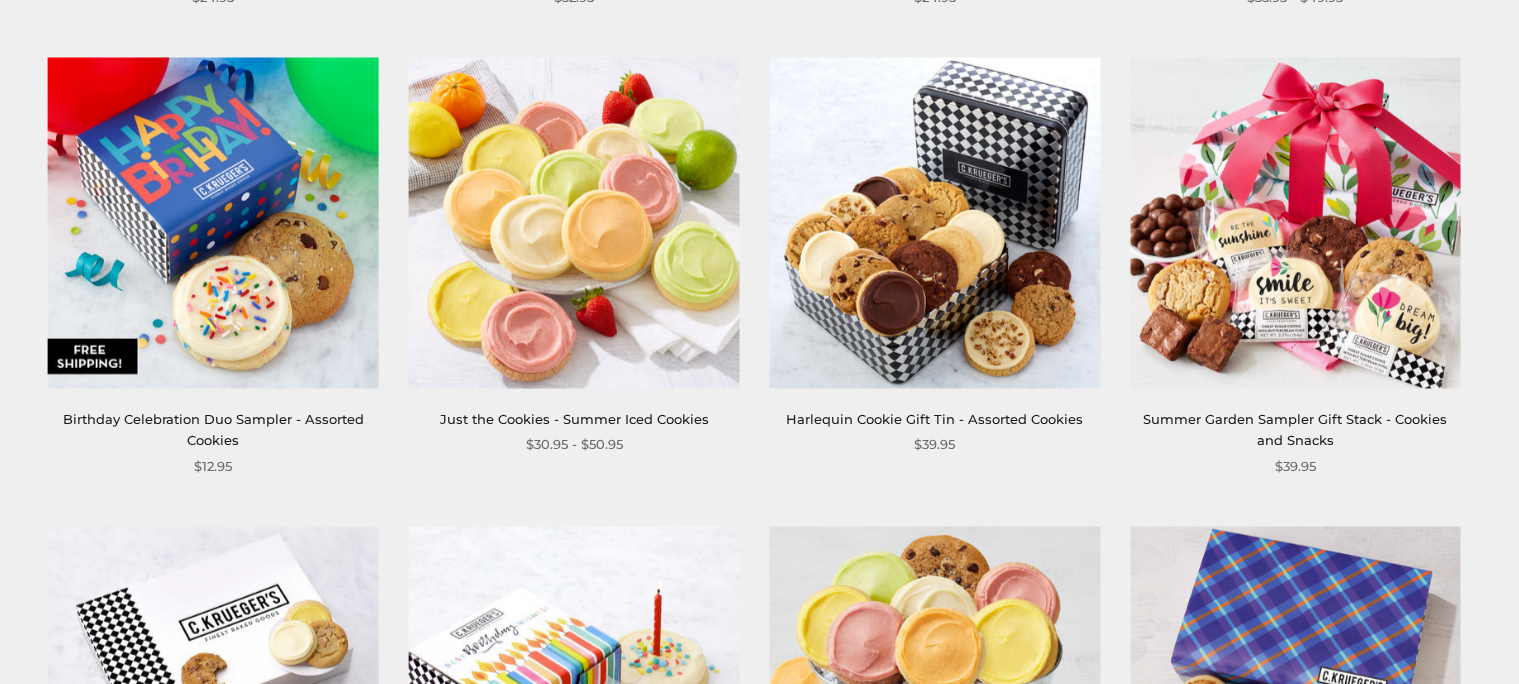 scroll, scrollTop: 1789, scrollLeft: 0, axis: vertical 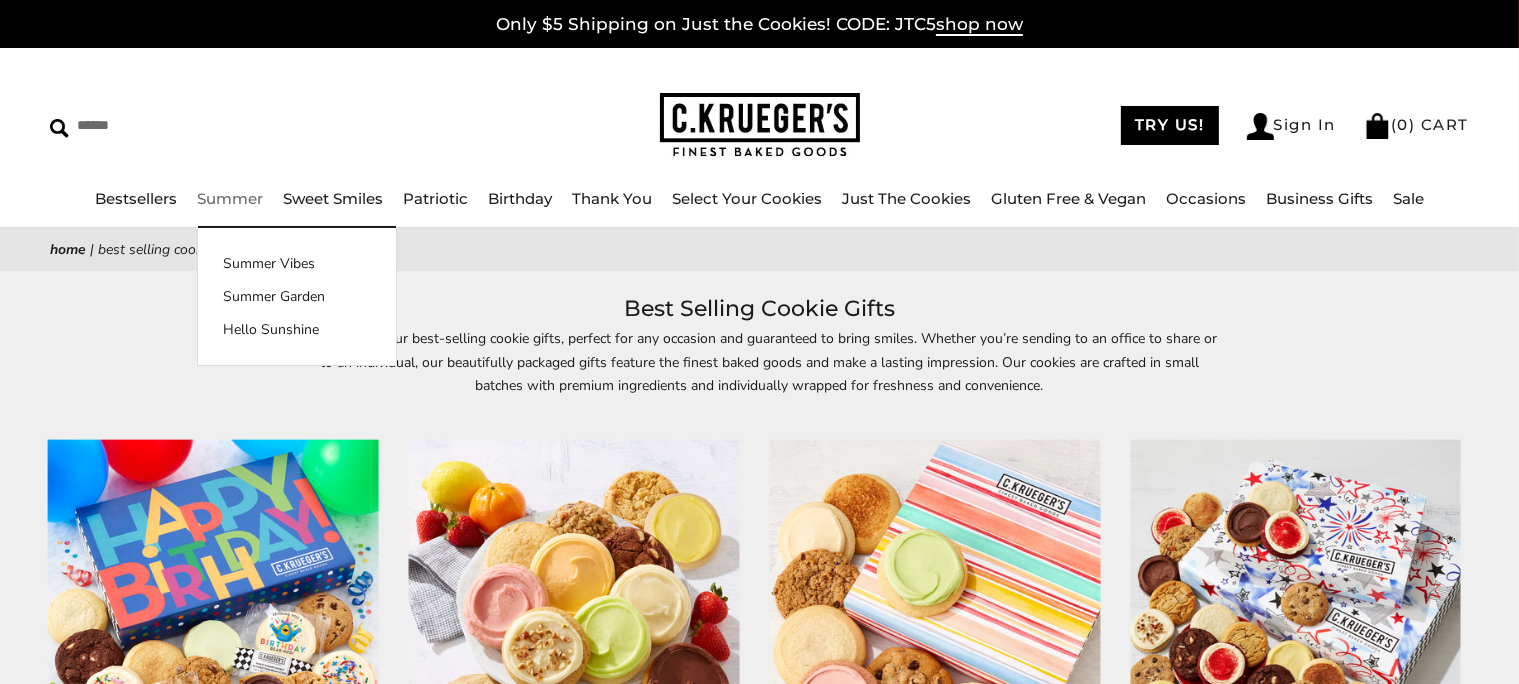 click on "Summer" at bounding box center (230, 198) 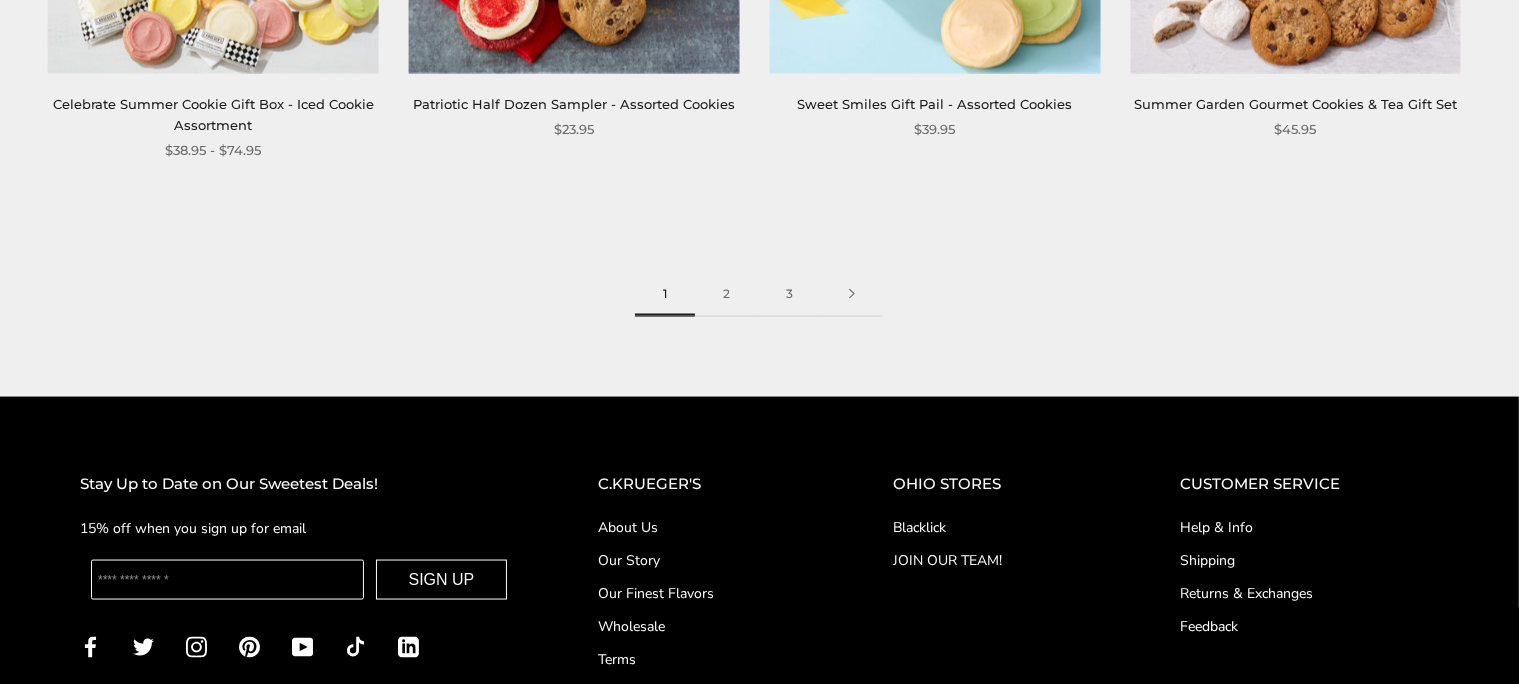 scroll, scrollTop: 2952, scrollLeft: 0, axis: vertical 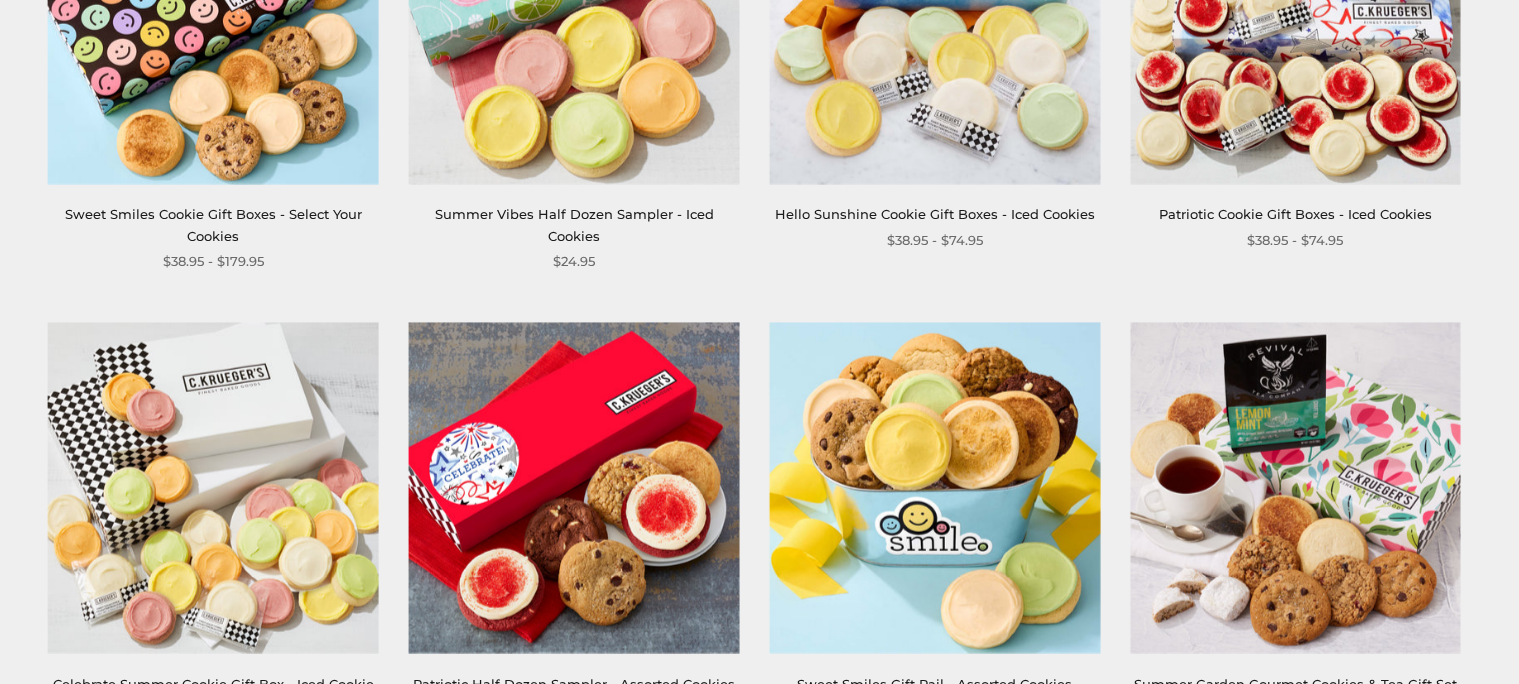 drag, startPoint x: 1527, startPoint y: 12, endPoint x: 1510, endPoint y: -72, distance: 85.70297 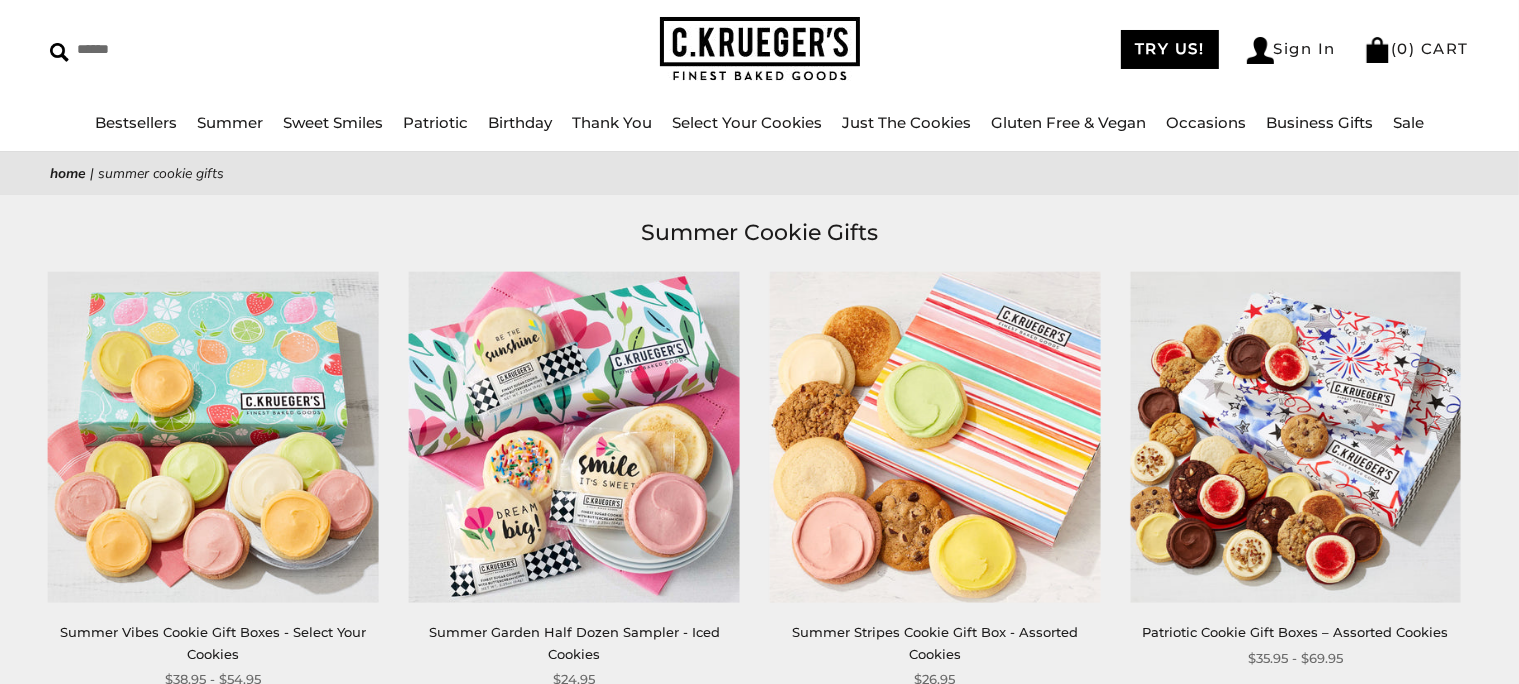 scroll, scrollTop: 0, scrollLeft: 0, axis: both 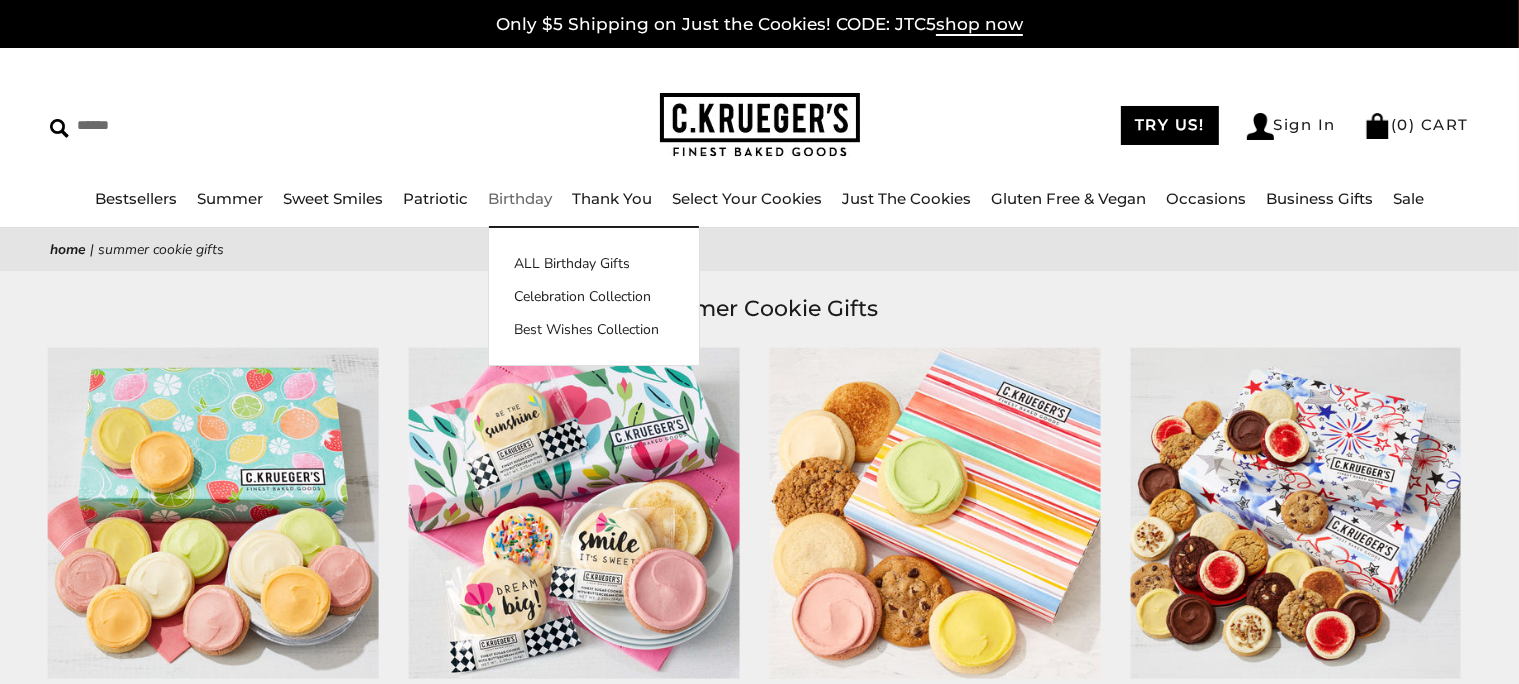 click at bounding box center [760, 125] 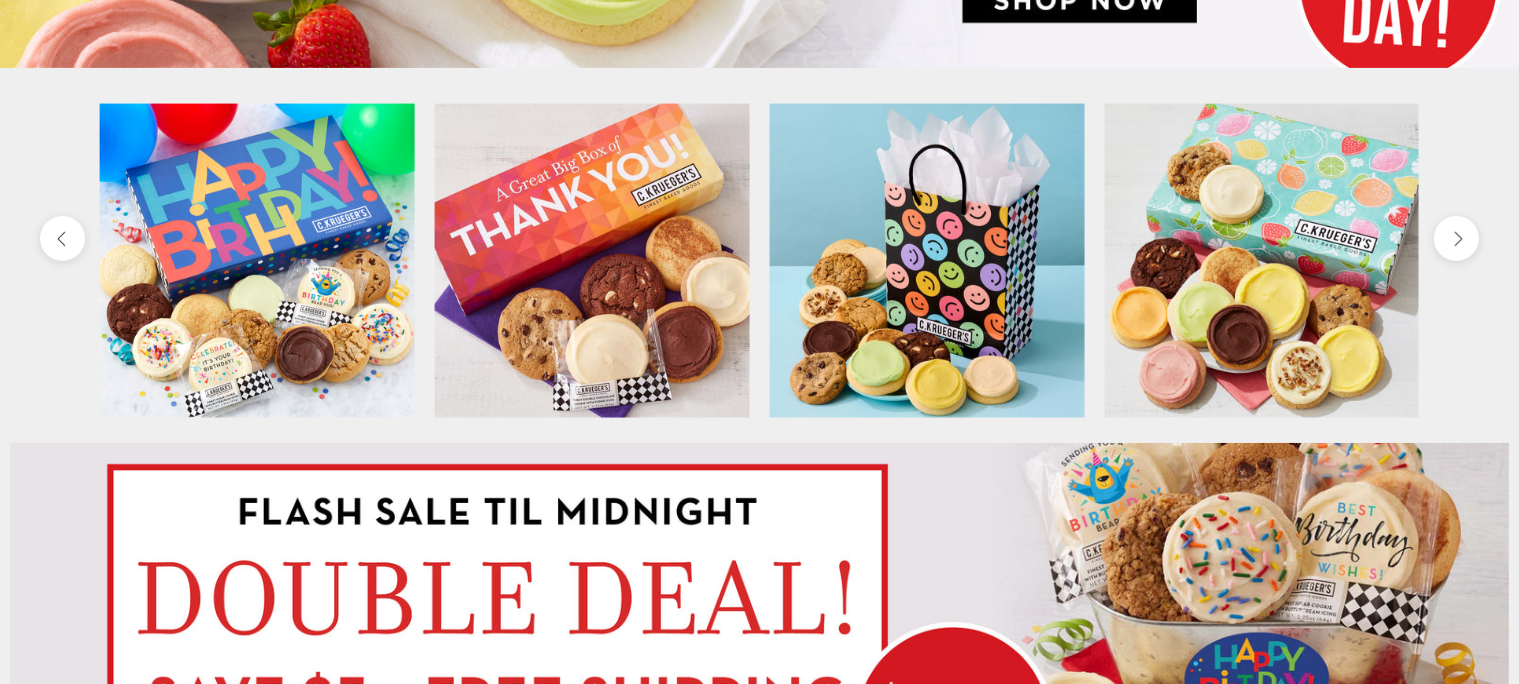 scroll, scrollTop: 0, scrollLeft: 0, axis: both 